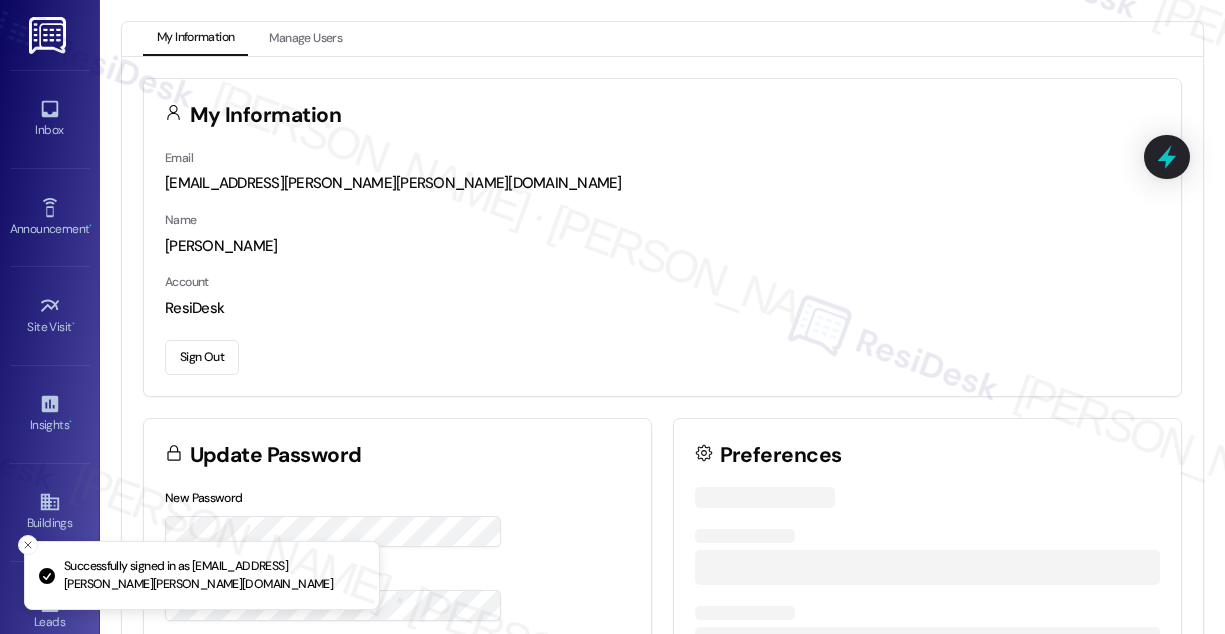 scroll, scrollTop: 0, scrollLeft: 0, axis: both 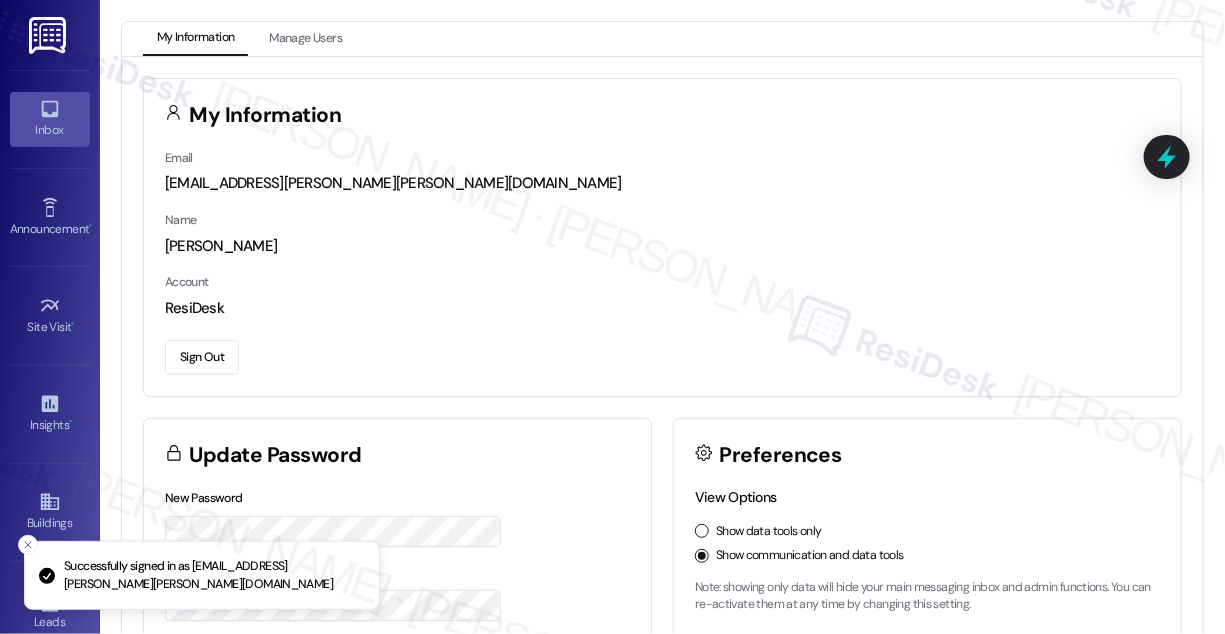click on "Inbox" at bounding box center [50, 119] 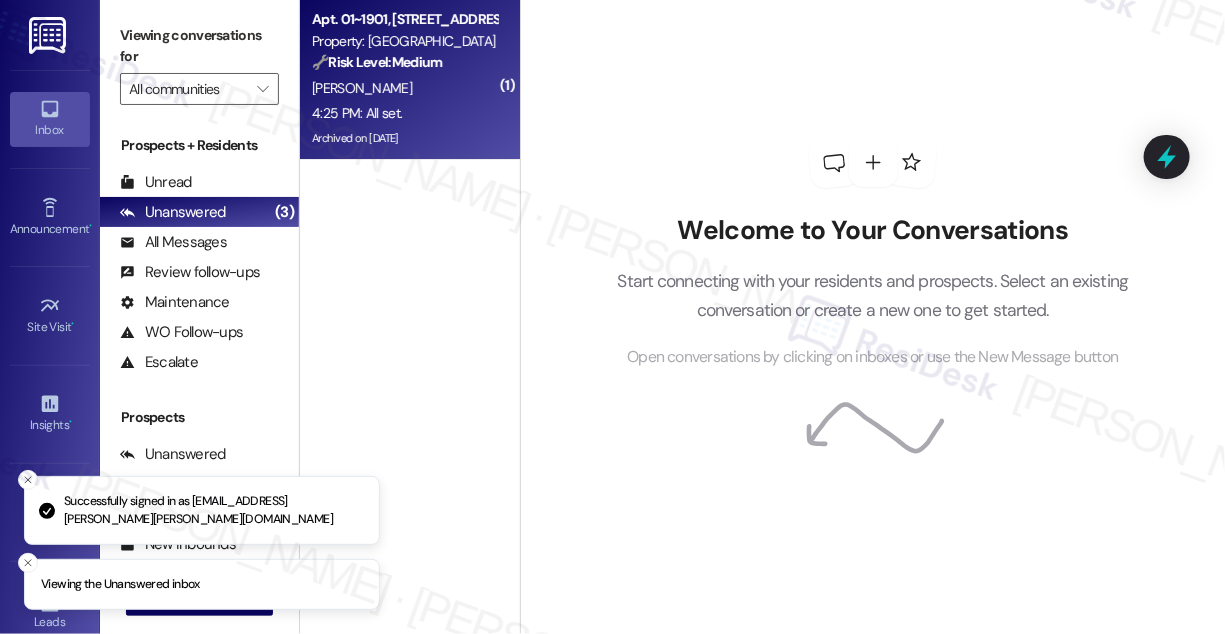 click on "4:25 PM: All set. 4:25 PM: All set." at bounding box center (404, 113) 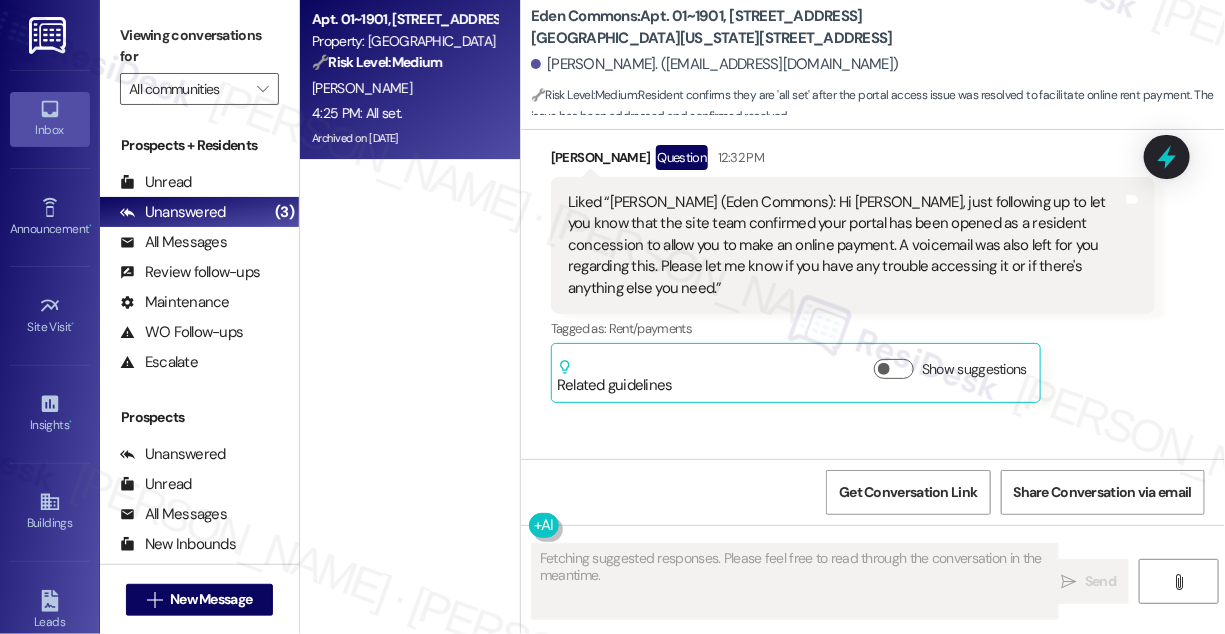scroll, scrollTop: 9163, scrollLeft: 0, axis: vertical 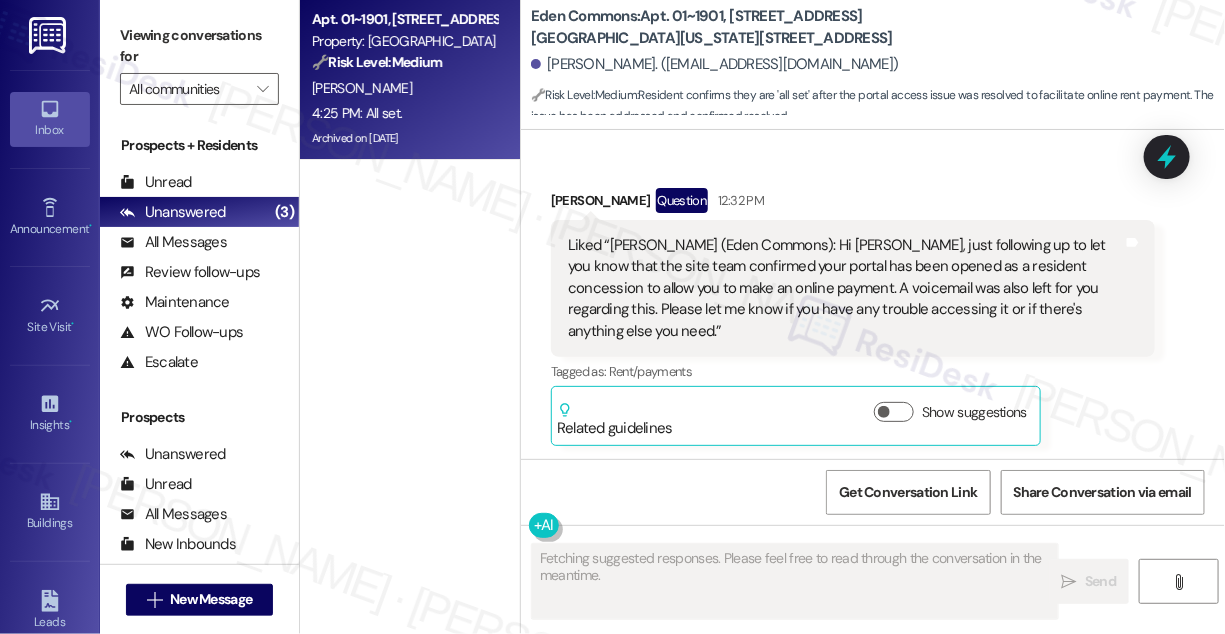 click on "Liked “[PERSON_NAME] (Eden Commons): Hi [PERSON_NAME], just following up to let you know that the site team confirmed your portal has been opened as a resident concession to allow you to make an online payment. A voicemail was also left for you regarding this. Please let me know if you have any trouble accessing it or if there's anything else you need.”" at bounding box center (845, 288) 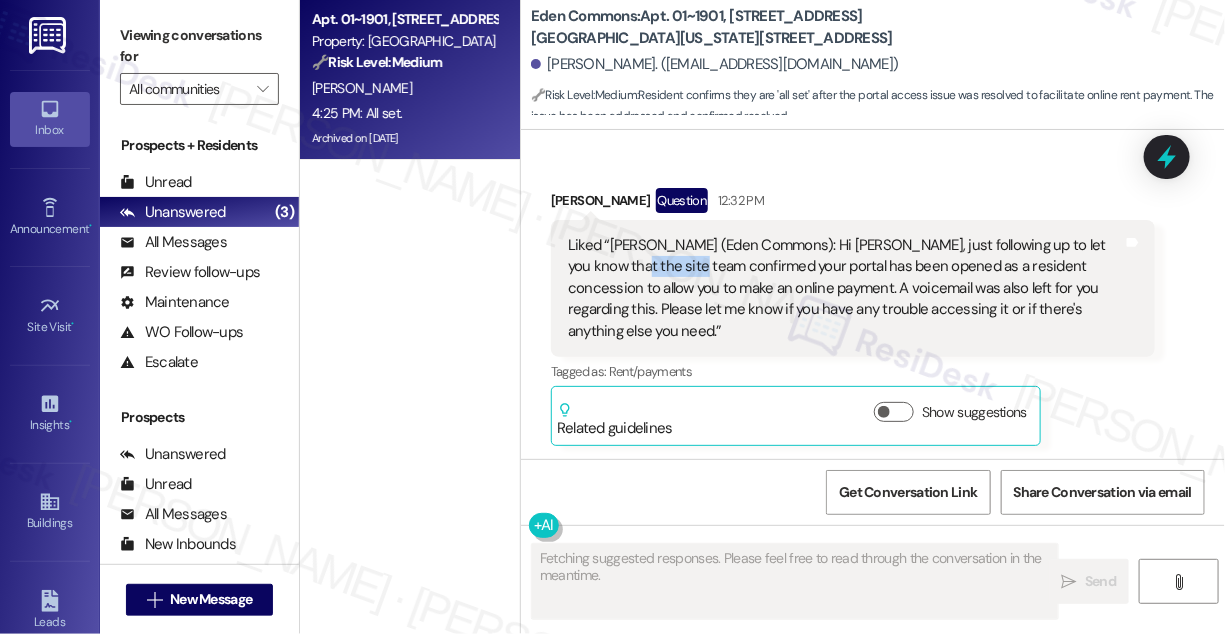 click on "Liked “[PERSON_NAME] (Eden Commons): Hi [PERSON_NAME], just following up to let you know that the site team confirmed your portal has been opened as a resident concession to allow you to make an online payment. A voicemail was also left for you regarding this. Please let me know if you have any trouble accessing it or if there's anything else you need.”" at bounding box center (845, 288) 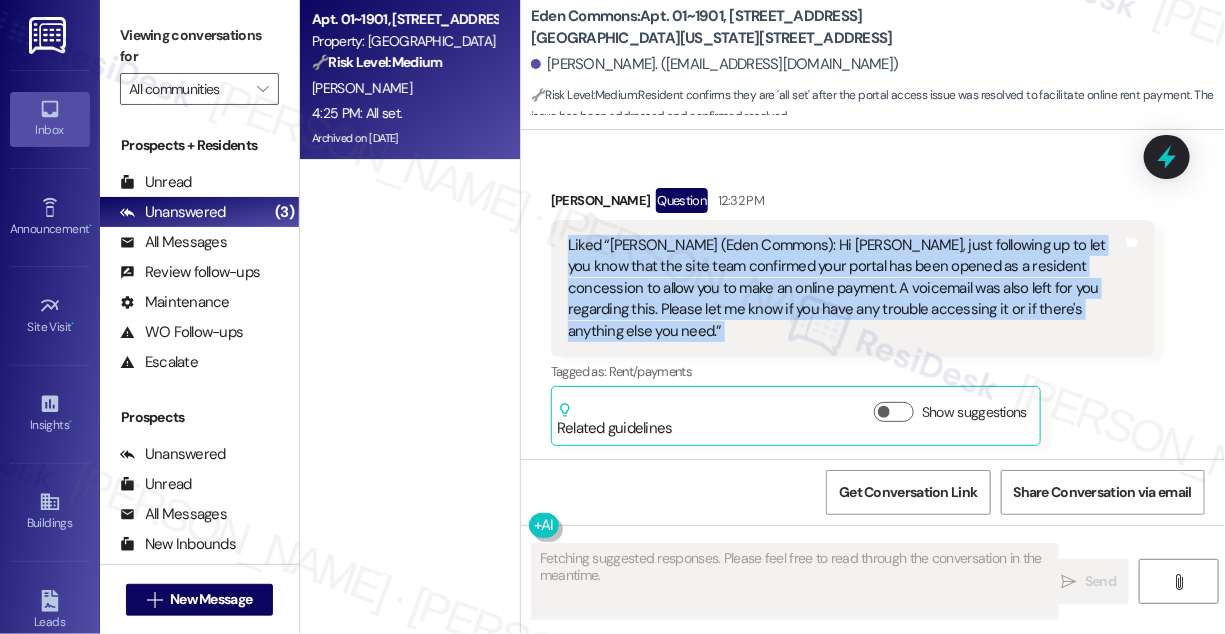 click on "Liked “[PERSON_NAME] (Eden Commons): Hi [PERSON_NAME], just following up to let you know that the site team confirmed your portal has been opened as a resident concession to allow you to make an online payment. A voicemail was also left for you regarding this. Please let me know if you have any trouble accessing it or if there's anything else you need.”" at bounding box center [845, 288] 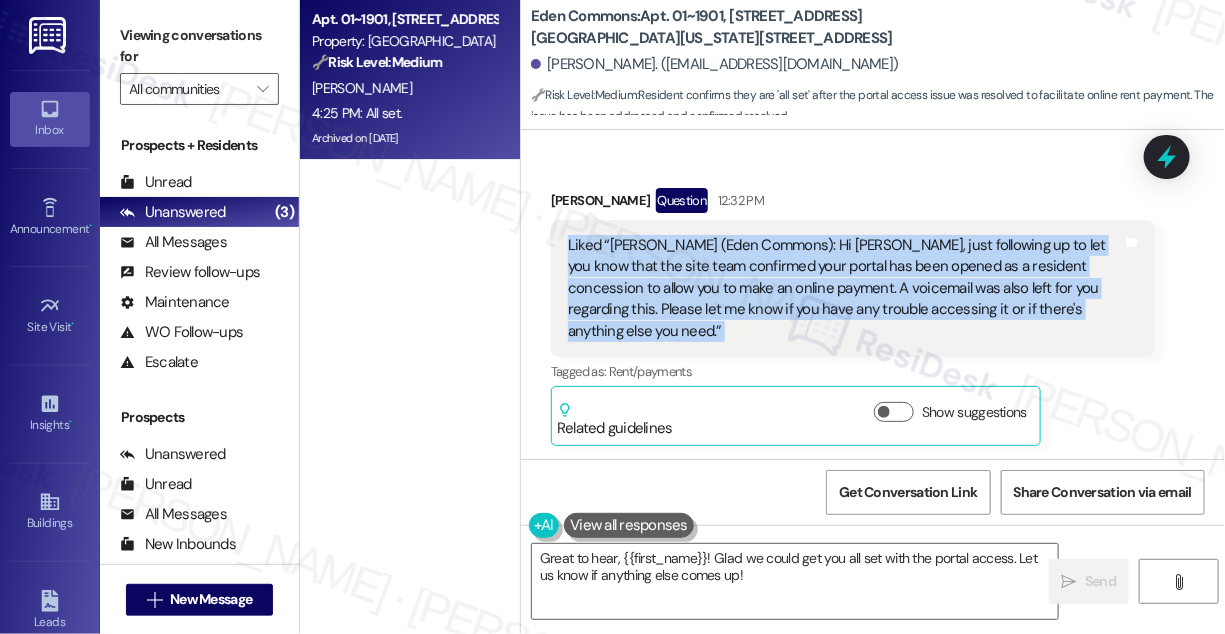 click on "Liked “[PERSON_NAME] (Eden Commons): Hi [PERSON_NAME], just following up to let you know that the site team confirmed your portal has been opened as a resident concession to allow you to make an online payment. A voicemail was also left for you regarding this. Please let me know if you have any trouble accessing it or if there's anything else you need.”" at bounding box center (845, 288) 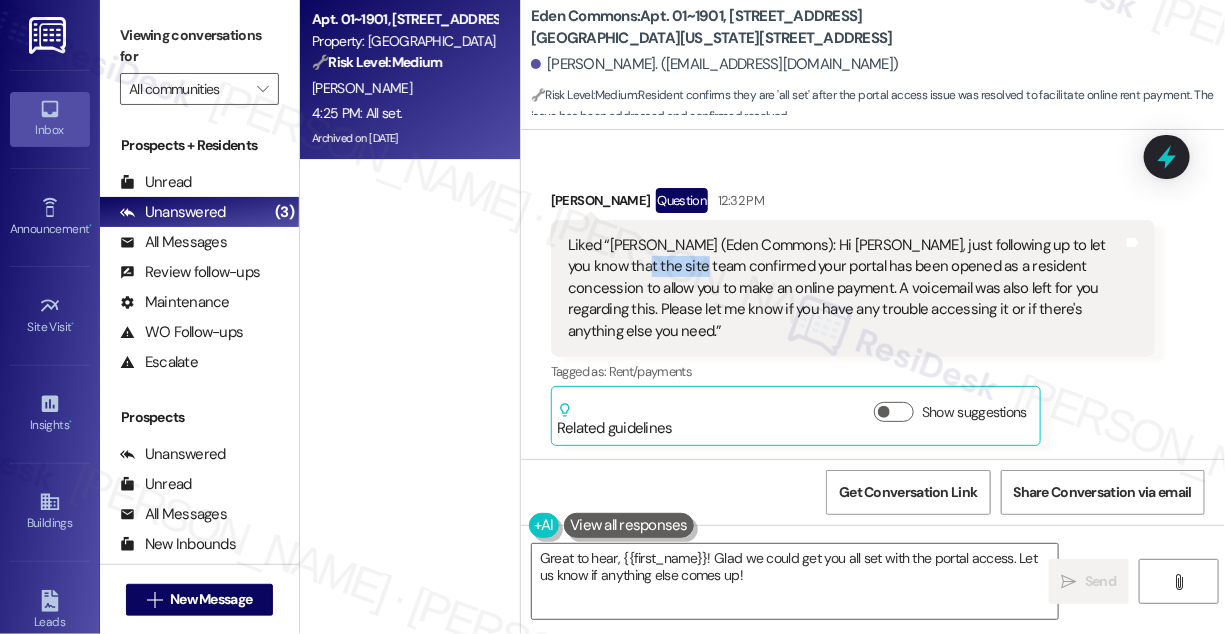 click on "Liked “[PERSON_NAME] (Eden Commons): Hi [PERSON_NAME], just following up to let you know that the site team confirmed your portal has been opened as a resident concession to allow you to make an online payment. A voicemail was also left for you regarding this. Please let me know if you have any trouble accessing it or if there's anything else you need.”" at bounding box center [845, 288] 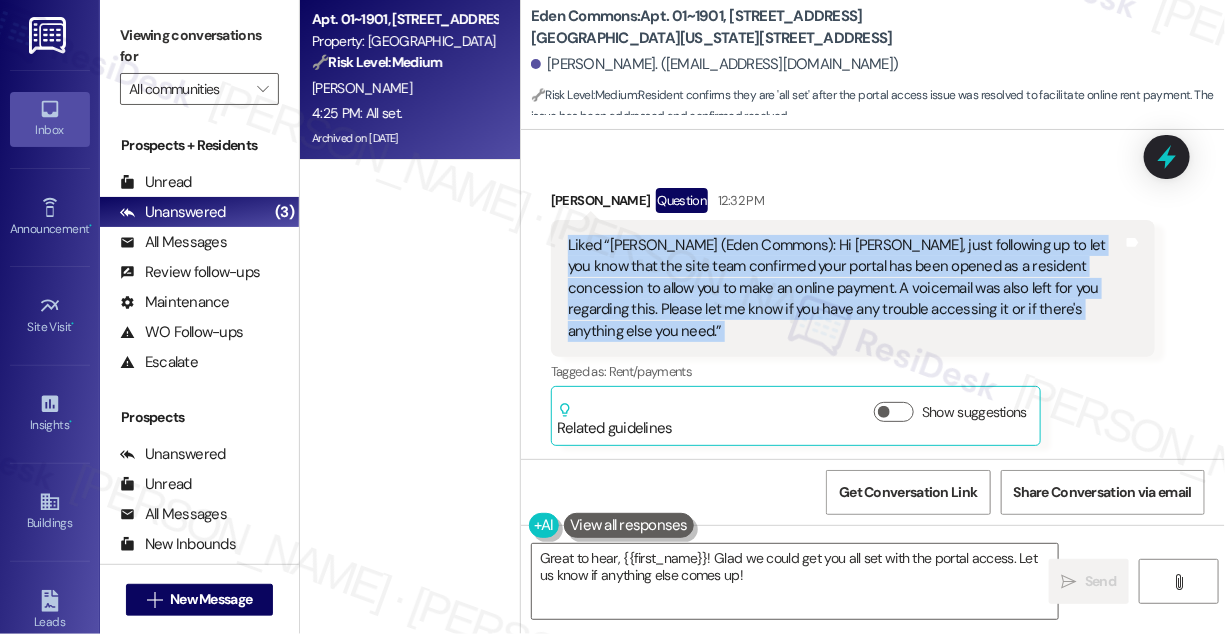 click on "Liked “[PERSON_NAME] (Eden Commons): Hi [PERSON_NAME], just following up to let you know that the site team confirmed your portal has been opened as a resident concession to allow you to make an online payment. A voicemail was also left for you regarding this. Please let me know if you have any trouble accessing it or if there's anything else you need.”" at bounding box center [845, 288] 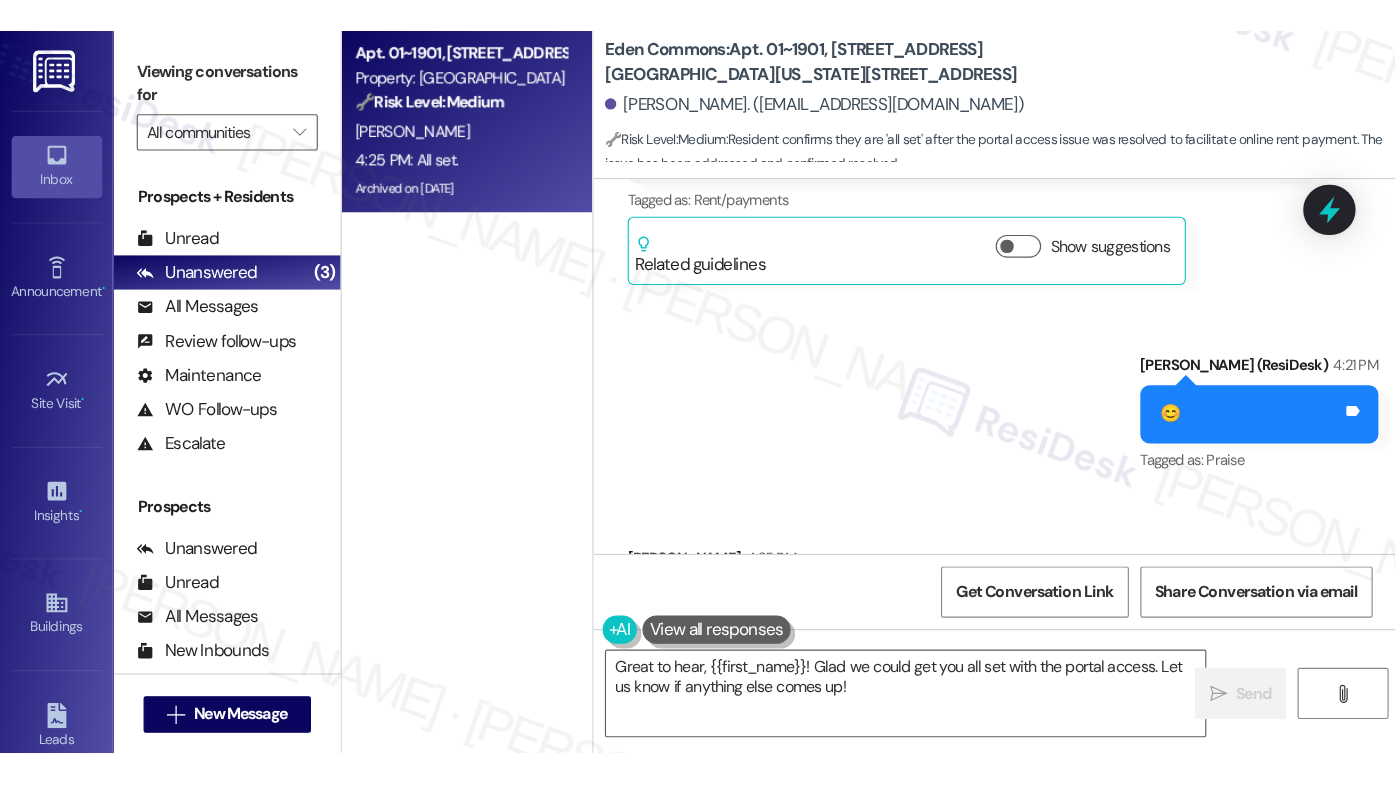 scroll, scrollTop: 9436, scrollLeft: 0, axis: vertical 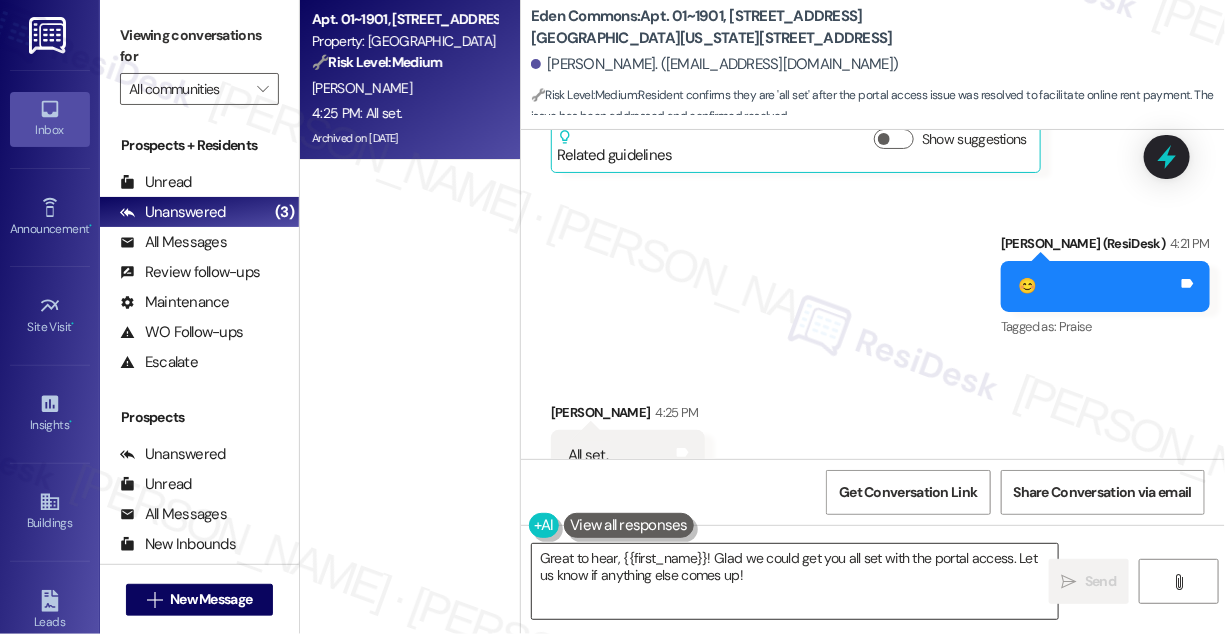 click on "Great to hear, {{first_name}}! Glad we could get you all set with the portal access. Let us know if anything else comes up!" at bounding box center (795, 581) 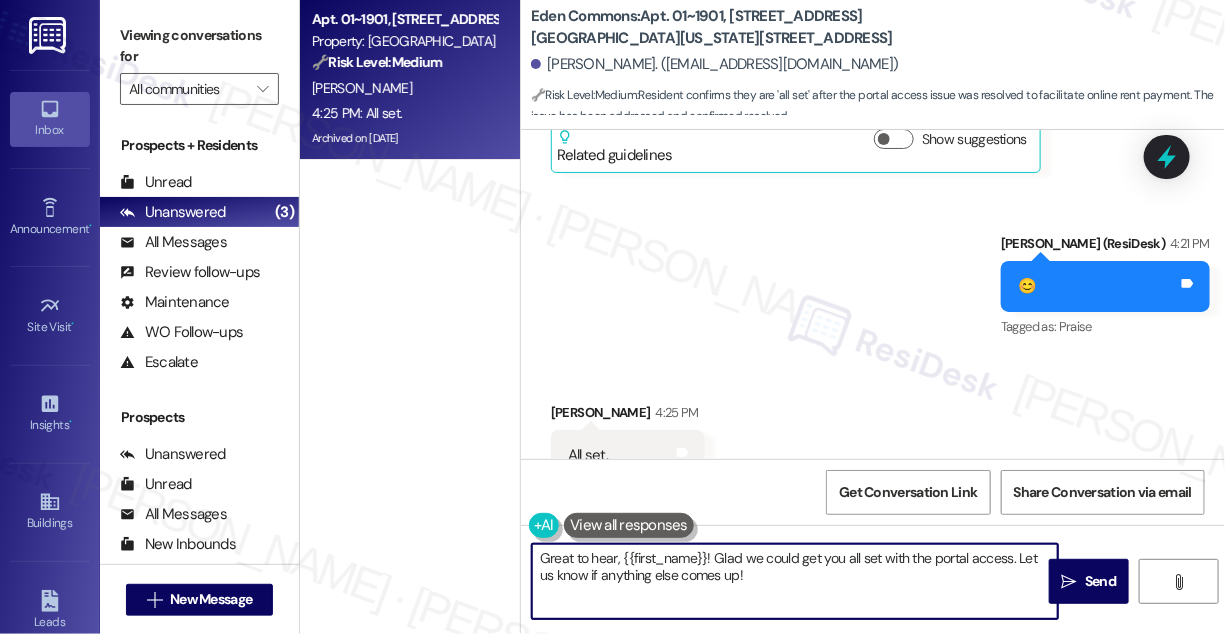 click on "Great to hear, {{first_name}}! Glad we could get you all set with the portal access. Let us know if anything else comes up!" at bounding box center (795, 581) 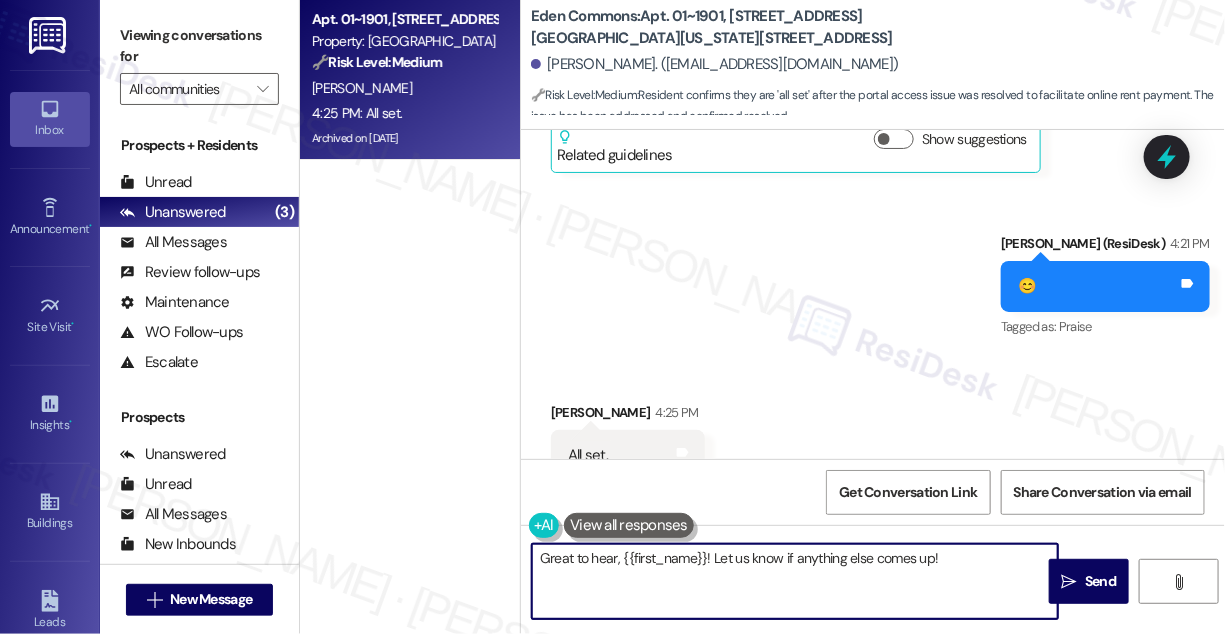 click on "Great to hear, {{first_name}}! Let us know if anything else comes up!" at bounding box center [795, 581] 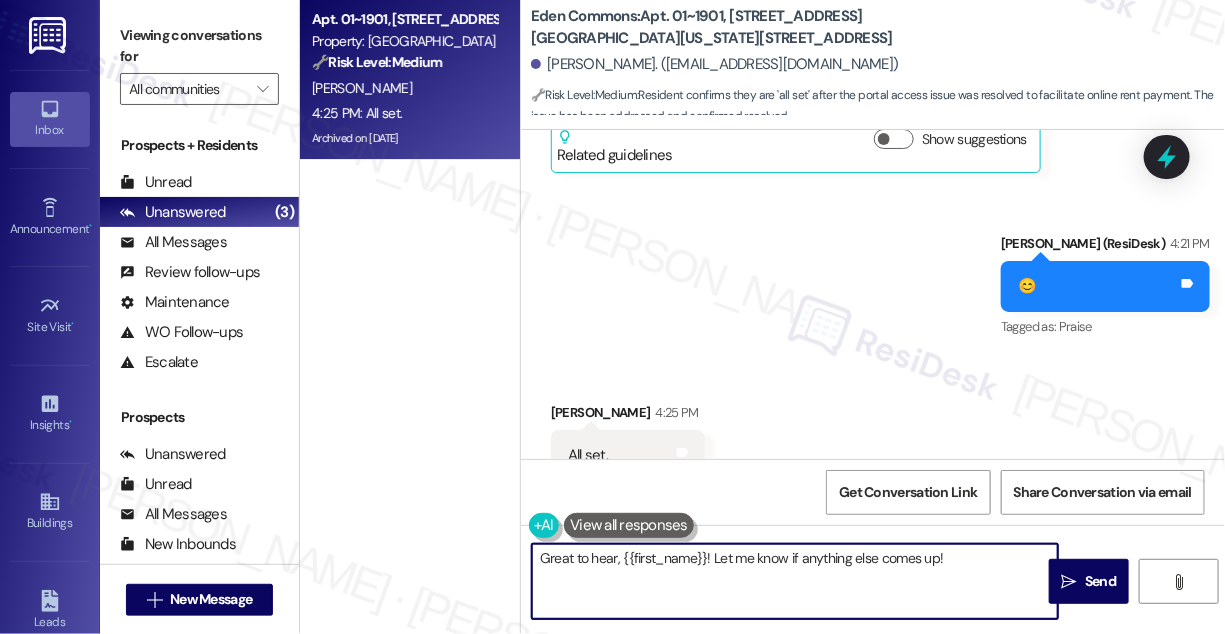 click on "Received via SMS [PERSON_NAME] 4:25 PM All set. Tags and notes Tagged as:   Positive response Click to highlight conversations about Positive response" at bounding box center [873, 441] 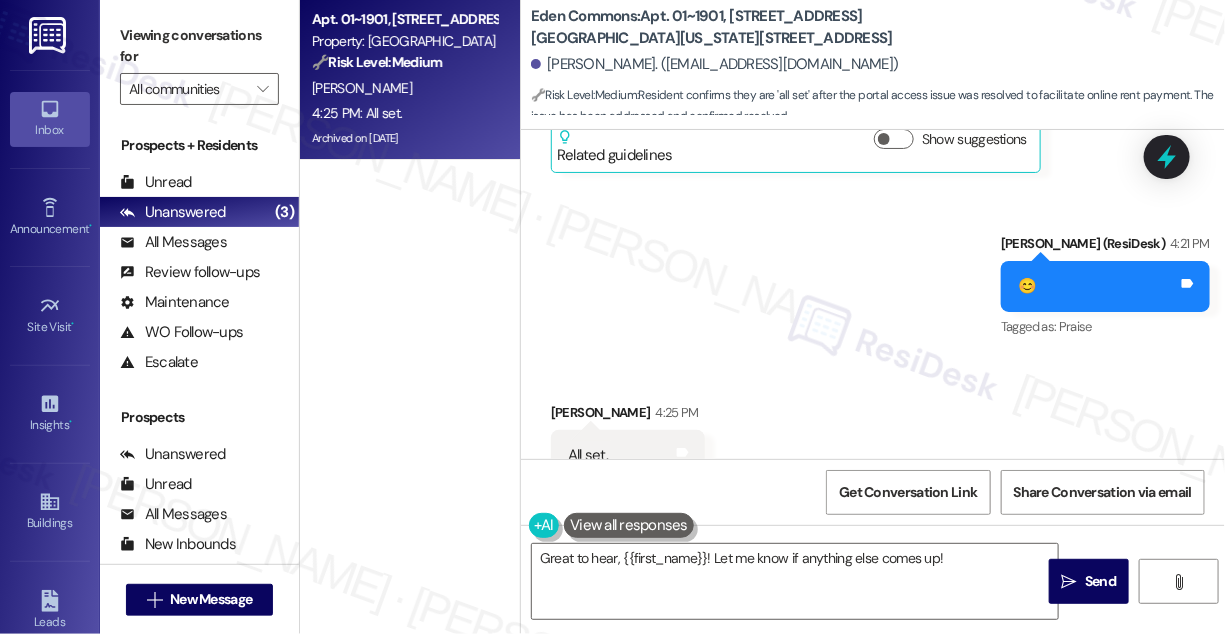click on "All set." at bounding box center [588, 455] 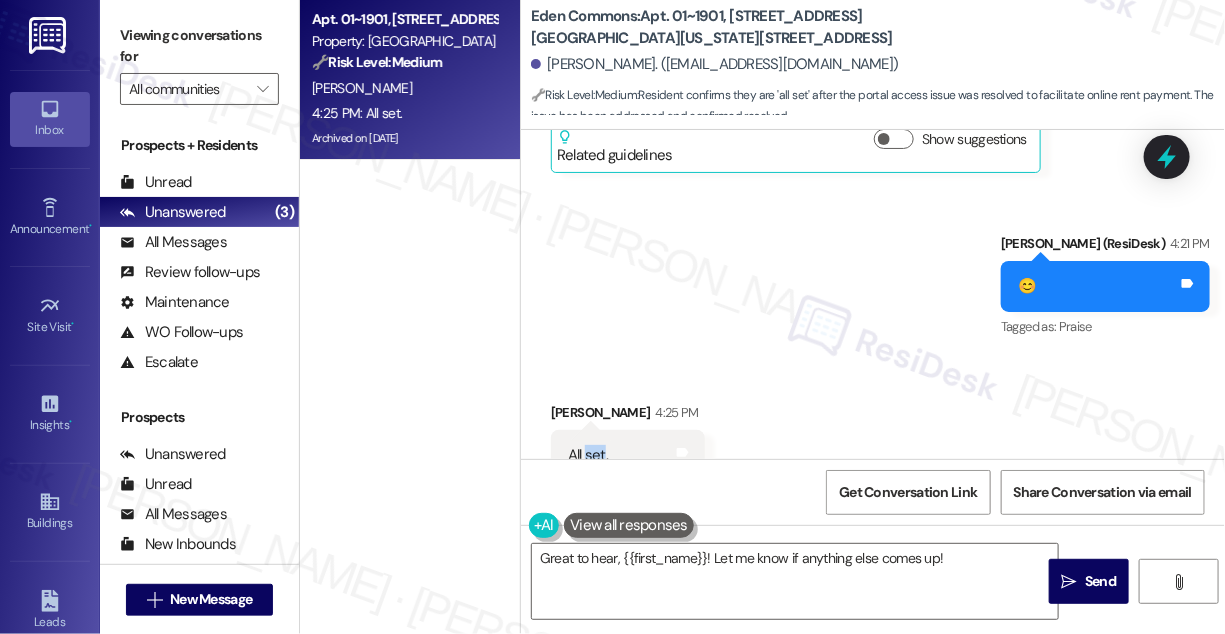 click on "All set." at bounding box center (588, 455) 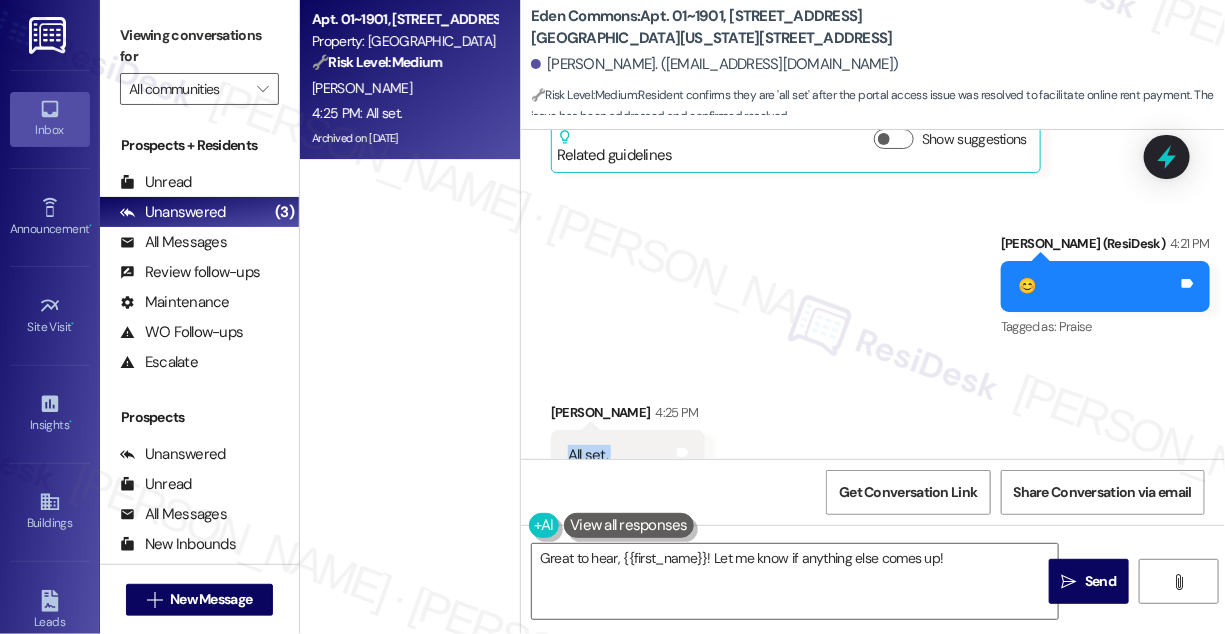 click on "All set." at bounding box center (588, 455) 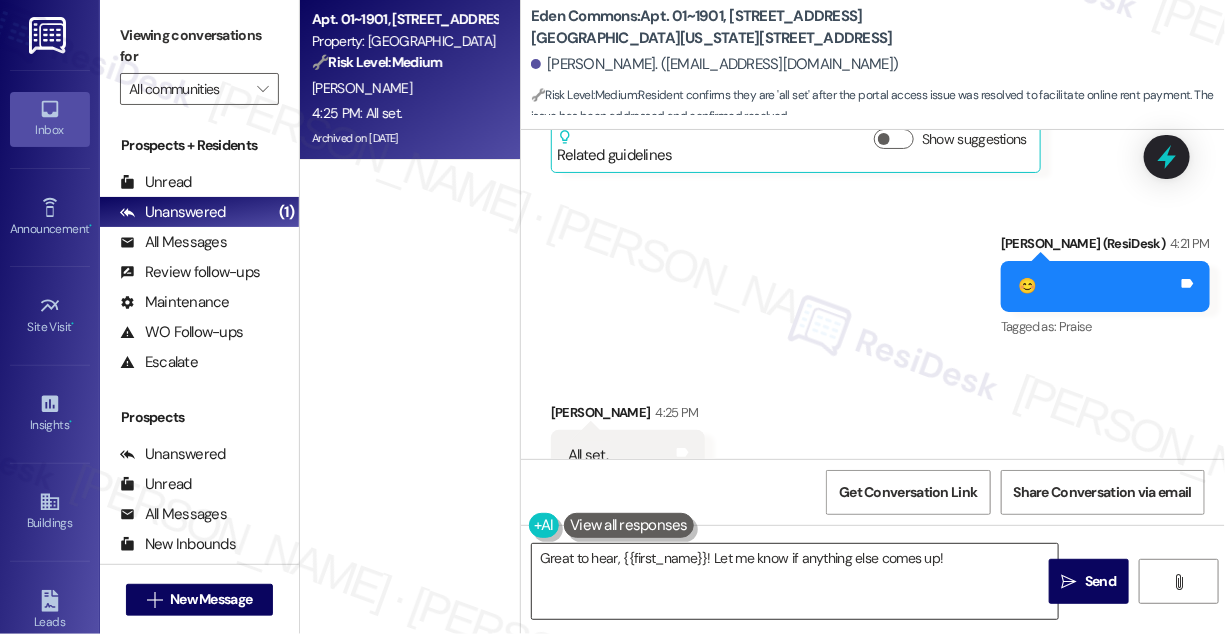 click on "Great to hear, {{first_name}}! Let me know if anything else comes up!" at bounding box center (795, 581) 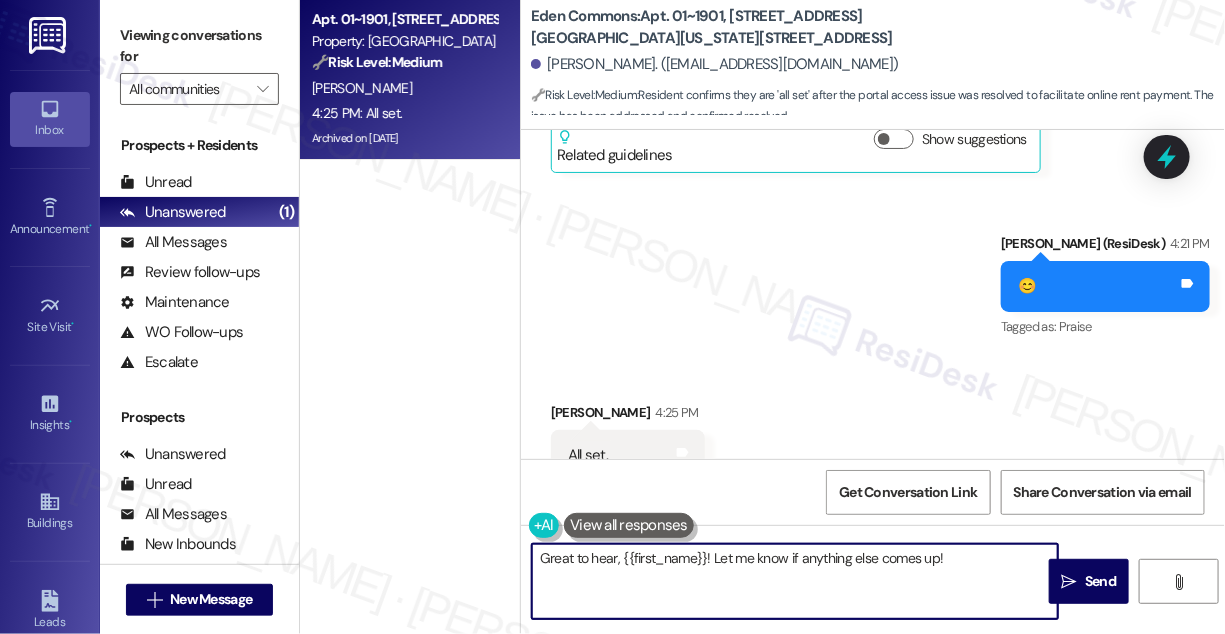 drag, startPoint x: 785, startPoint y: 559, endPoint x: 947, endPoint y: 559, distance: 162 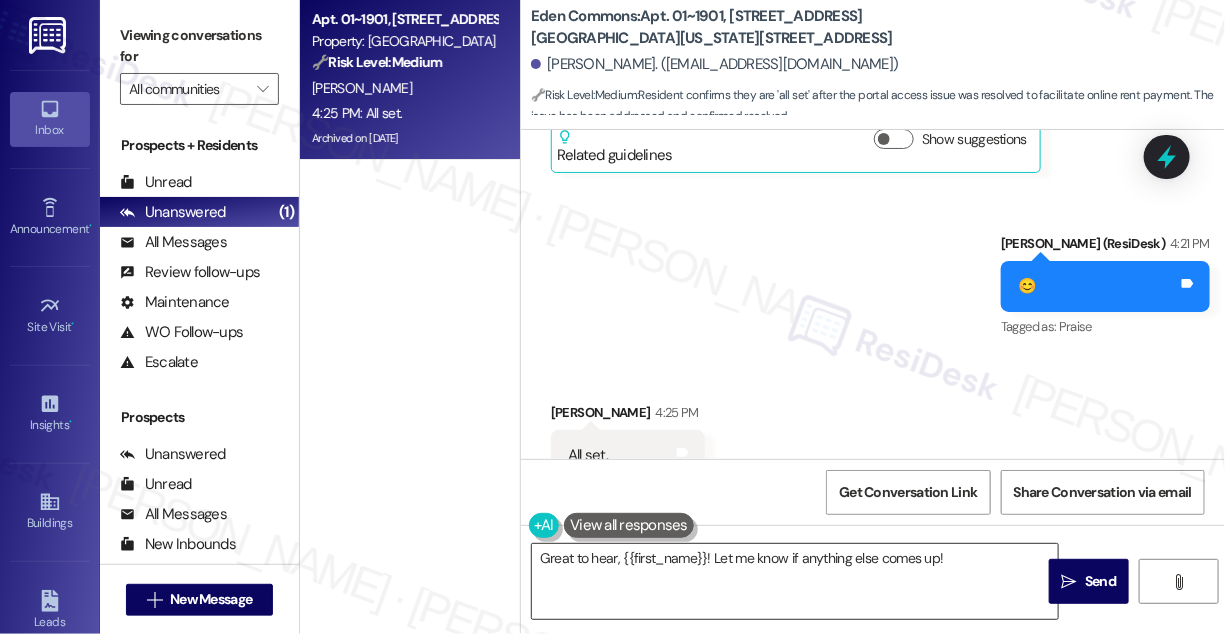 click on "Great to hear, {{first_name}}! Let me know if anything else comes up!" at bounding box center [795, 581] 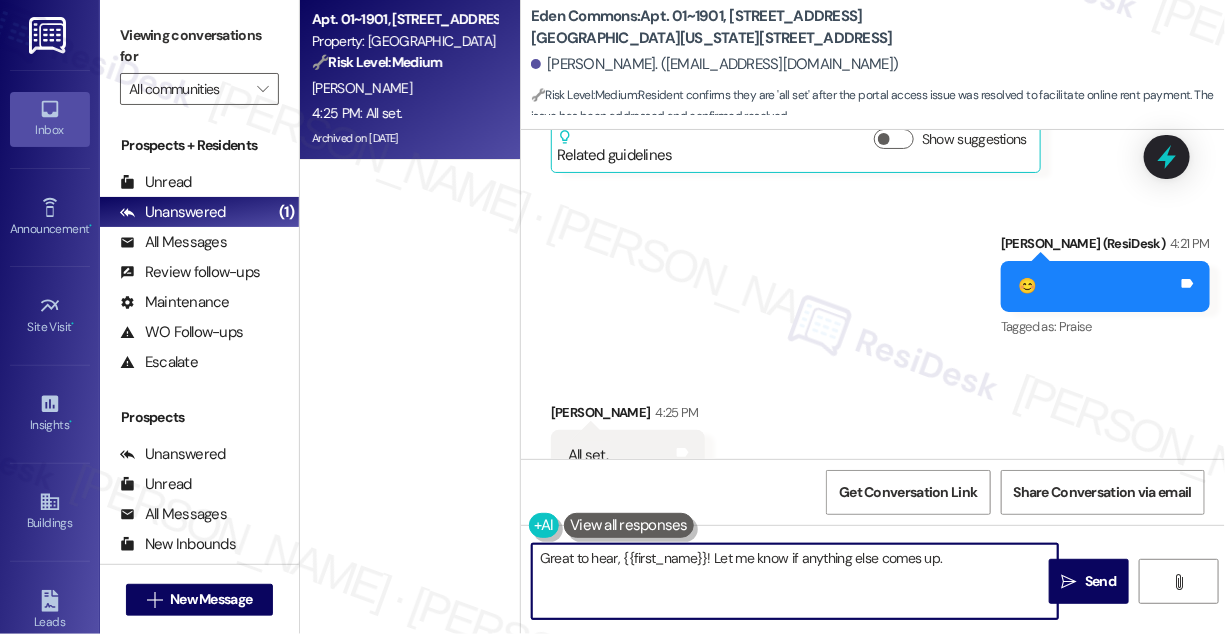 drag, startPoint x: 703, startPoint y: 560, endPoint x: 618, endPoint y: 563, distance: 85.052925 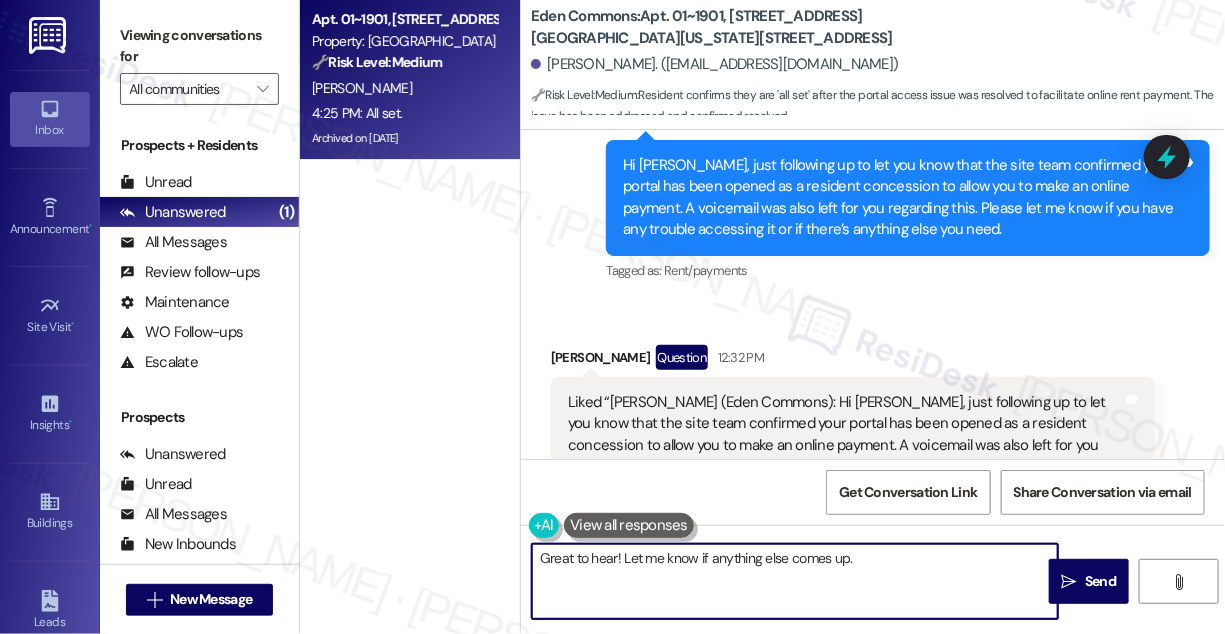 scroll, scrollTop: 9436, scrollLeft: 0, axis: vertical 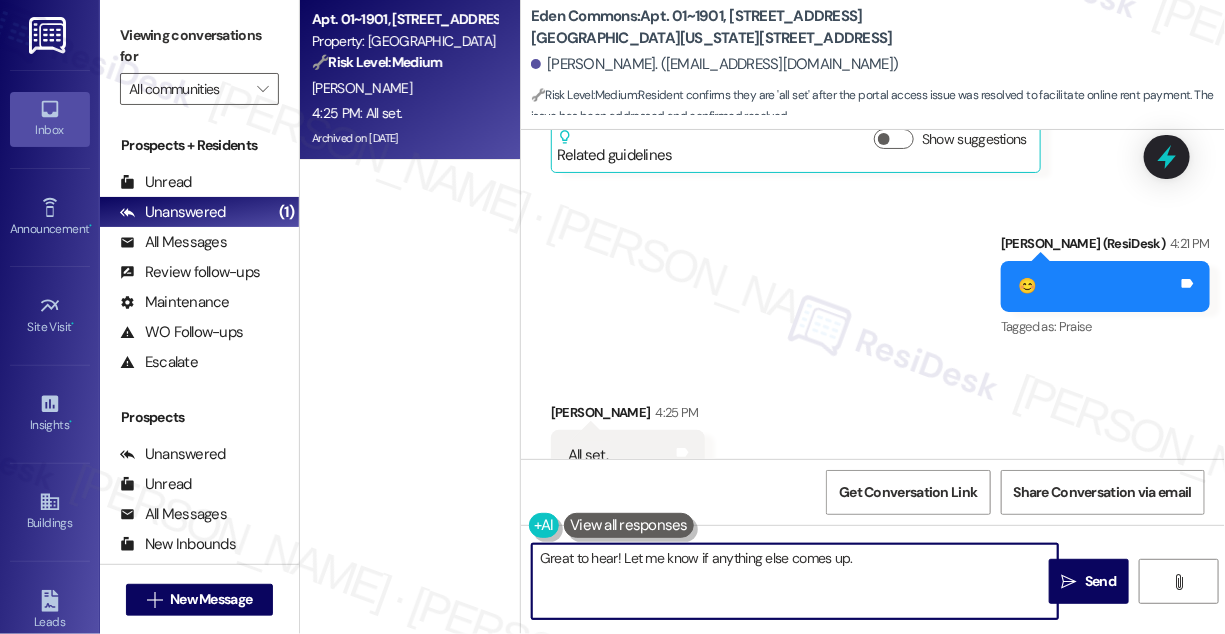 click on "Great to hear! Let me know if anything else comes up." at bounding box center [795, 581] 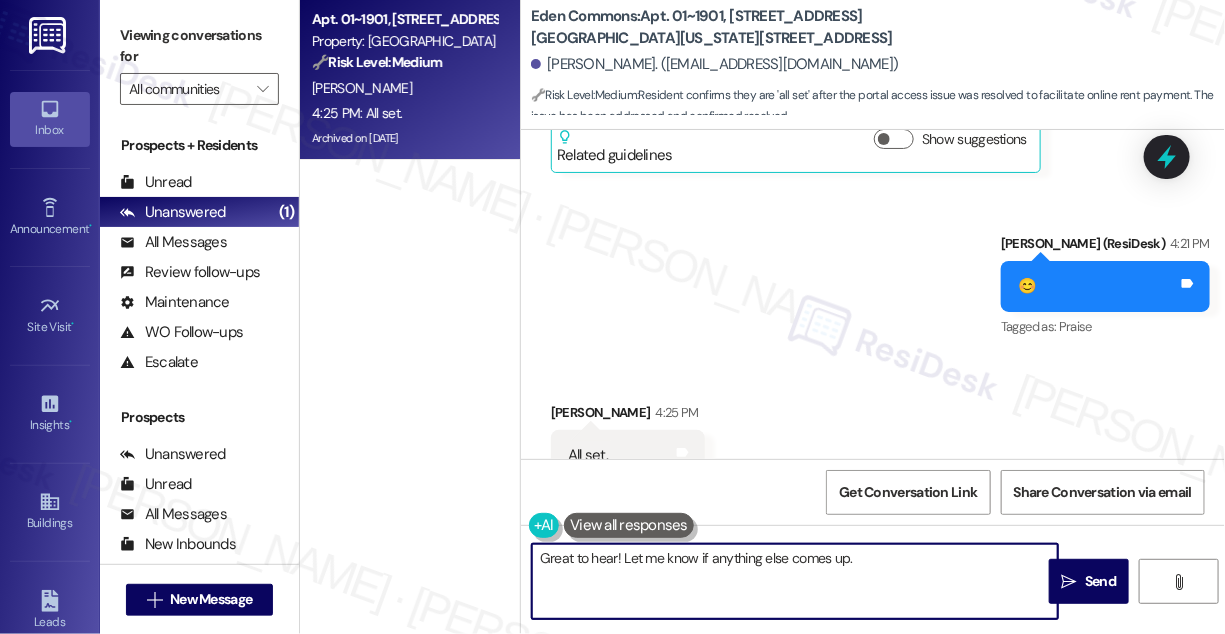 click on "Great to hear! Let me know if anything else comes up." at bounding box center [795, 581] 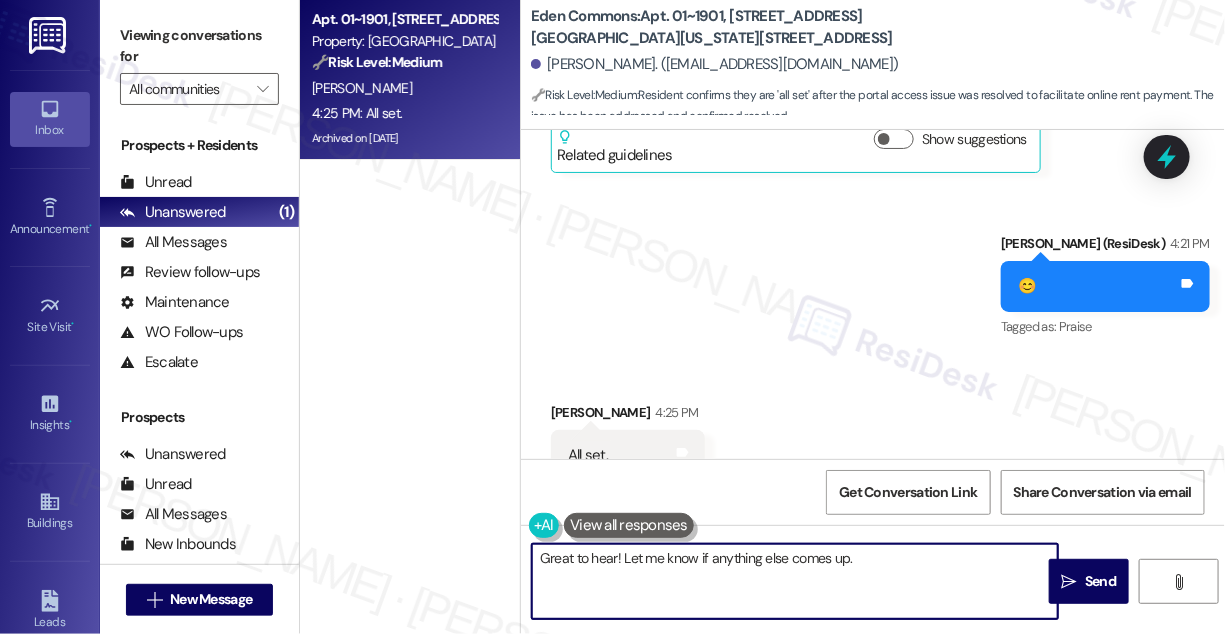 type on "Great to hear! Let me know if anything else comes up." 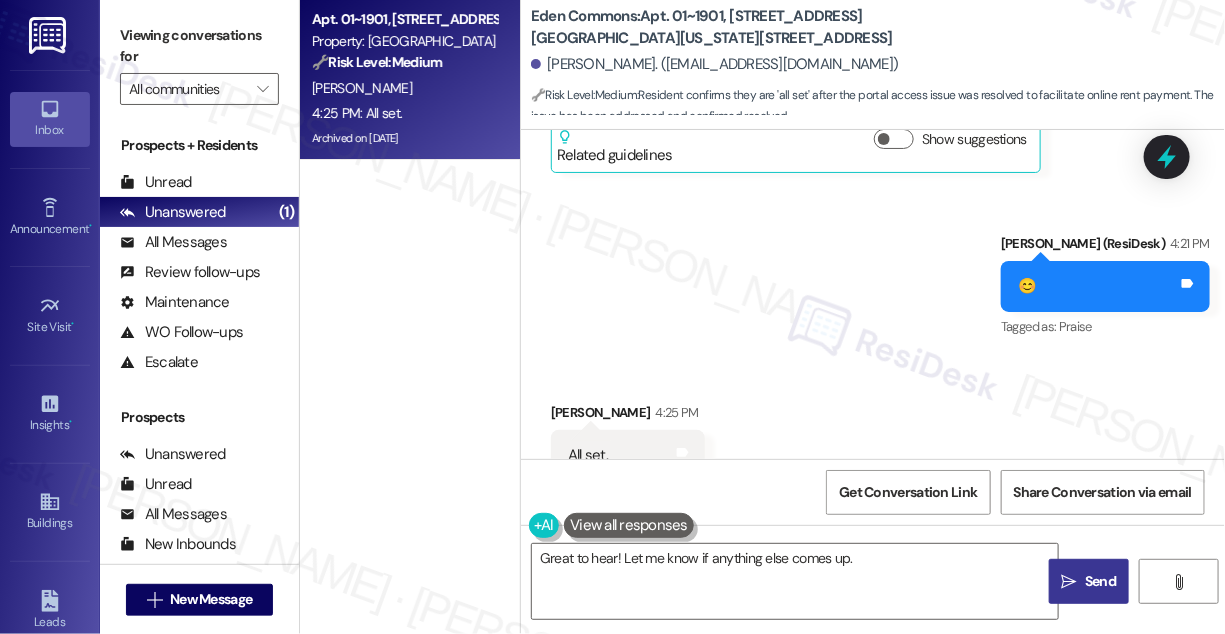 click on "Send" at bounding box center (1100, 581) 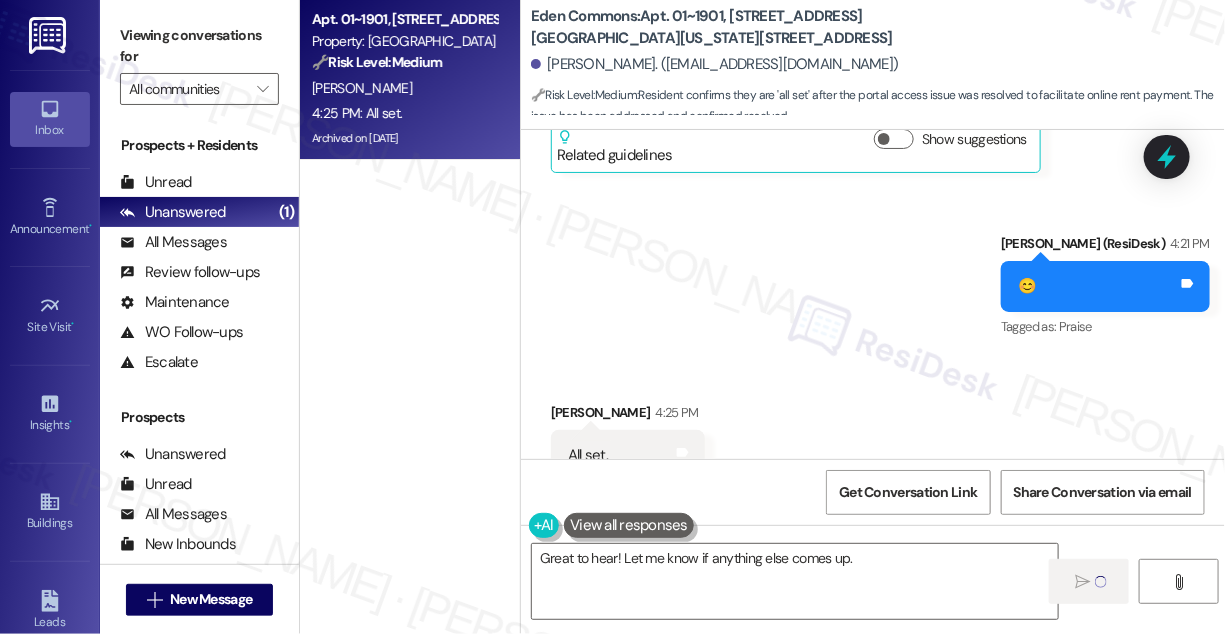 type 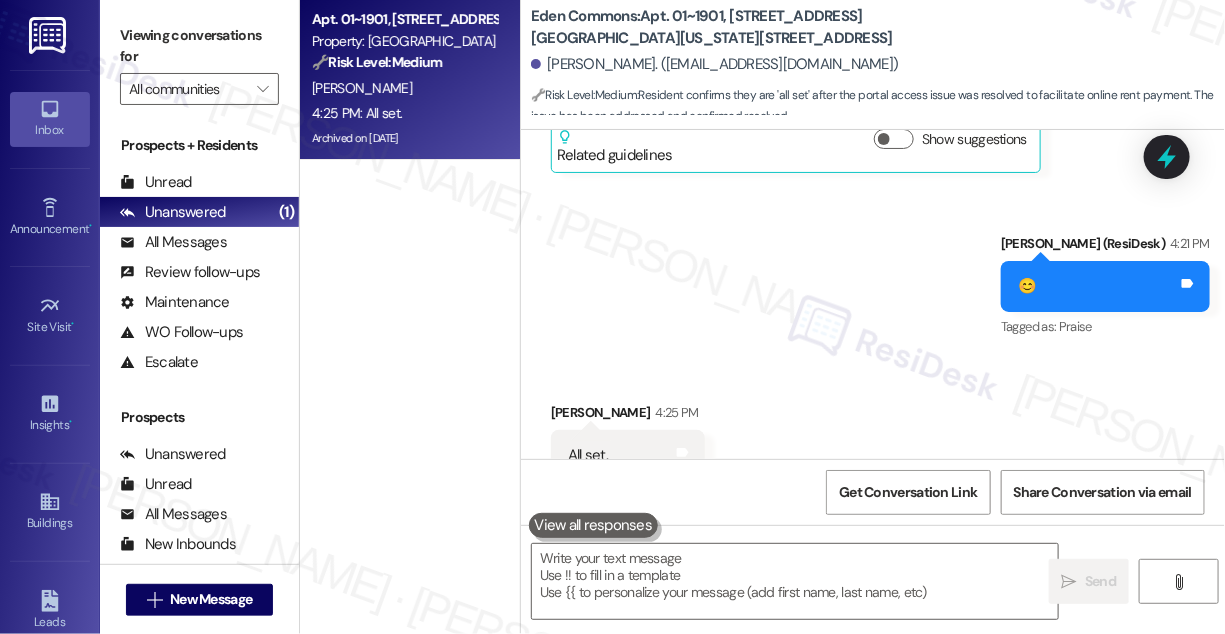 scroll, scrollTop: 9435, scrollLeft: 0, axis: vertical 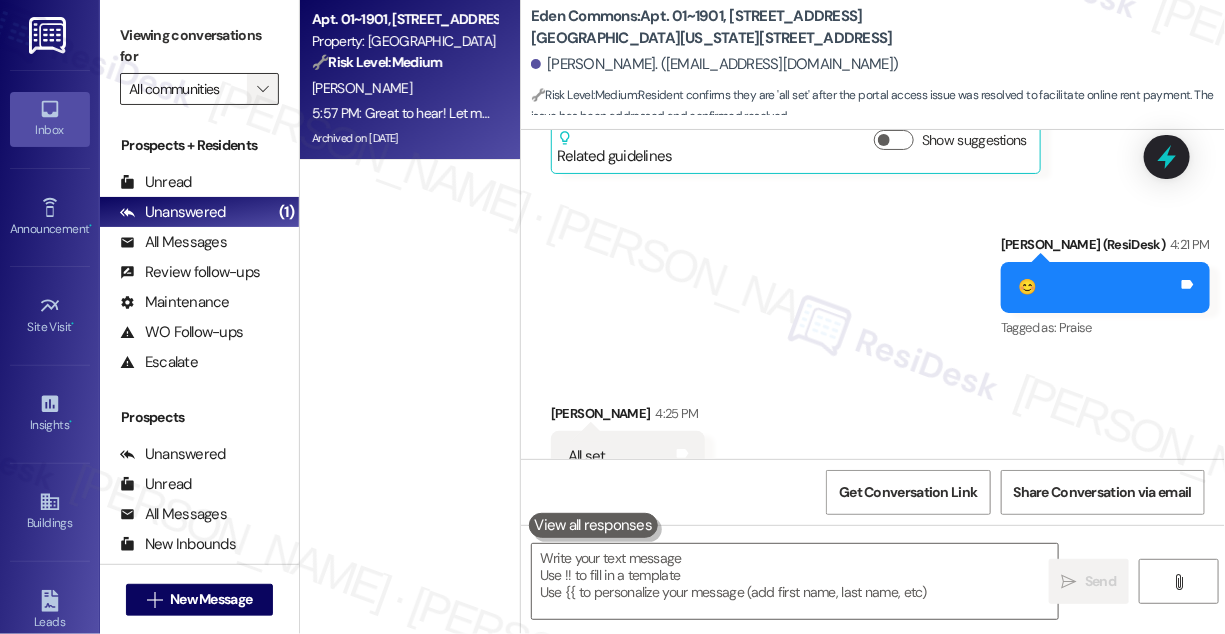 click on "" at bounding box center [263, 89] 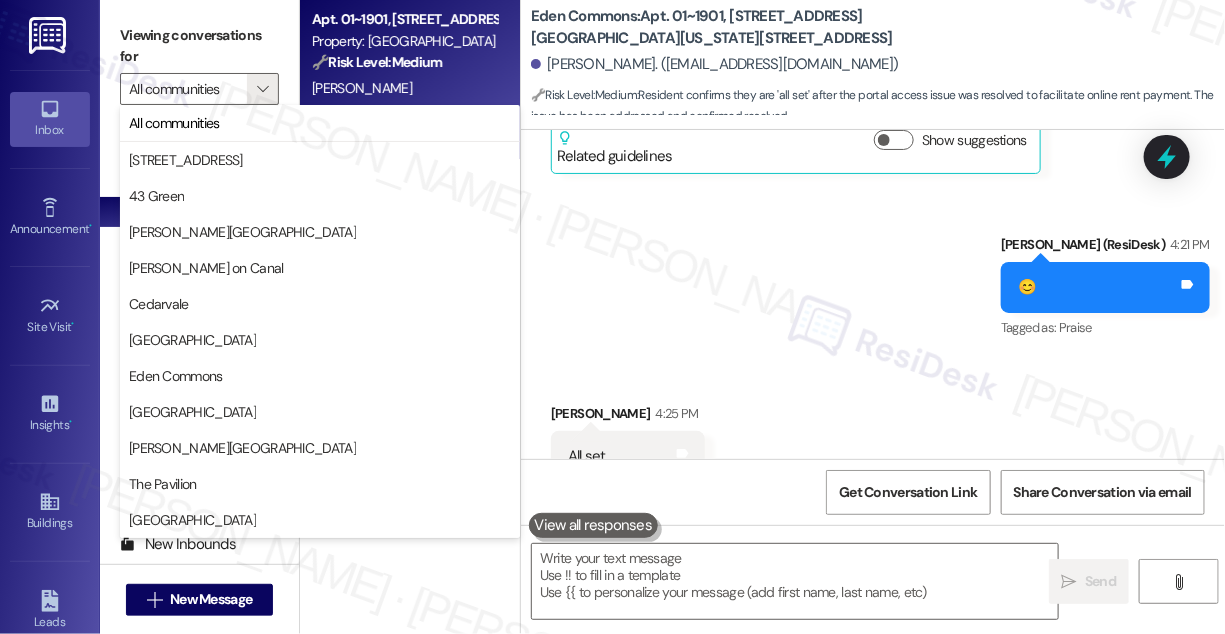 click on "Sent via SMS [PERSON_NAME]   (ResiDesk) 4:21 PM 😊 Tags and notes Tagged as:   Praise Click to highlight conversations about Praise" at bounding box center [873, 273] 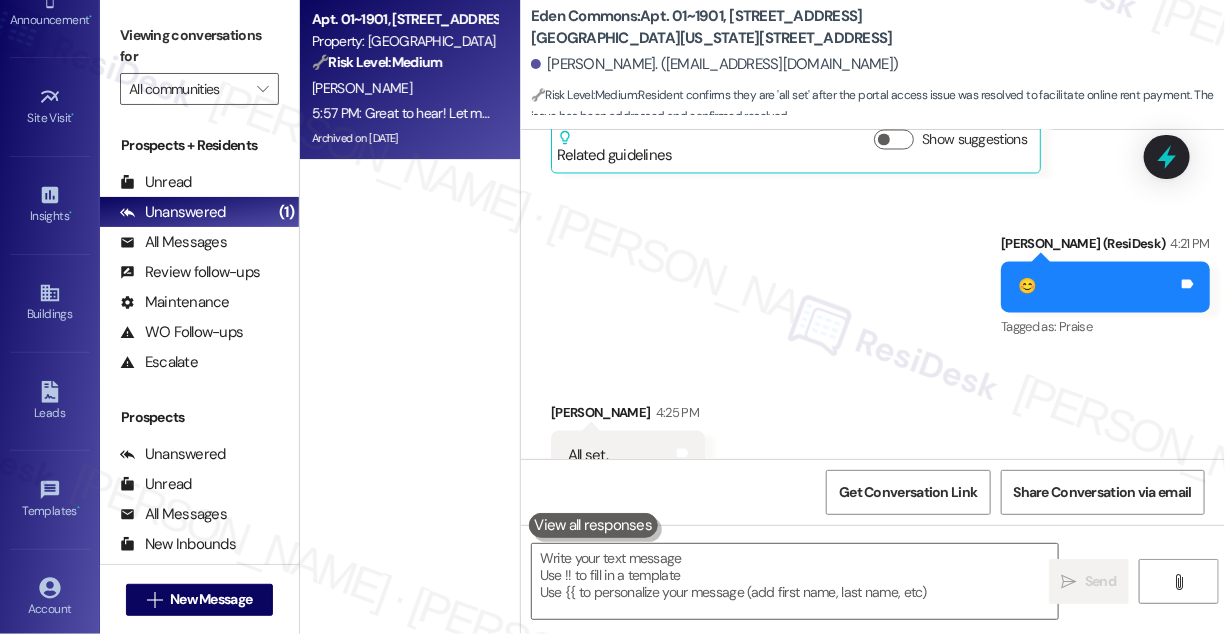 scroll, scrollTop: 312, scrollLeft: 0, axis: vertical 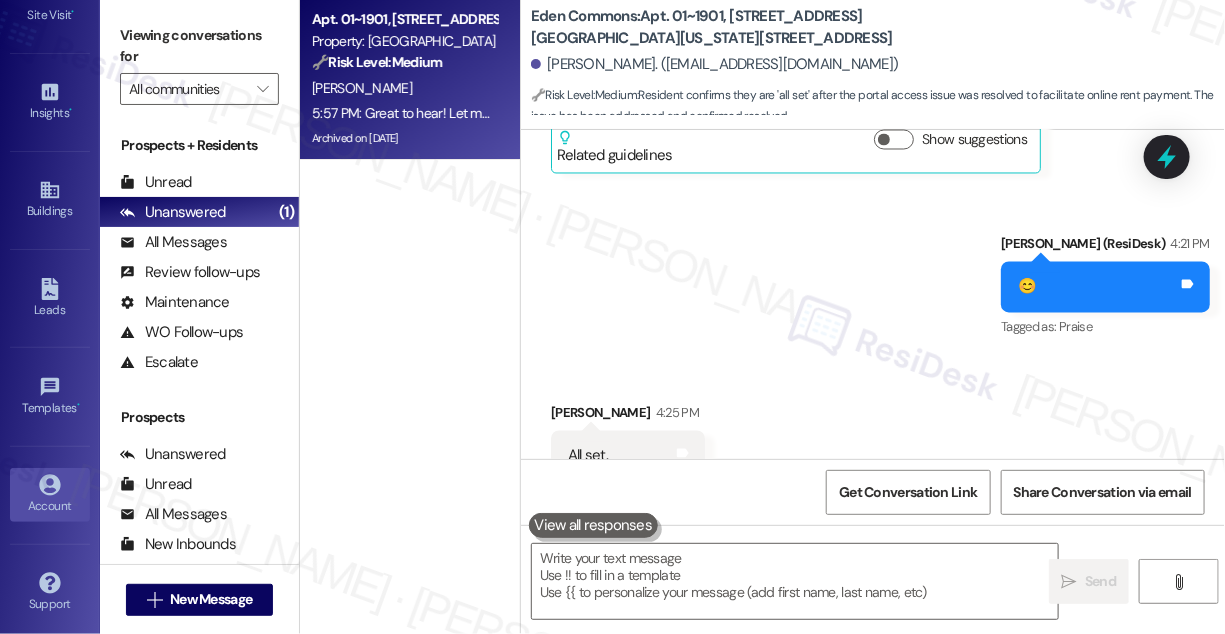 click on "Account" at bounding box center (50, 506) 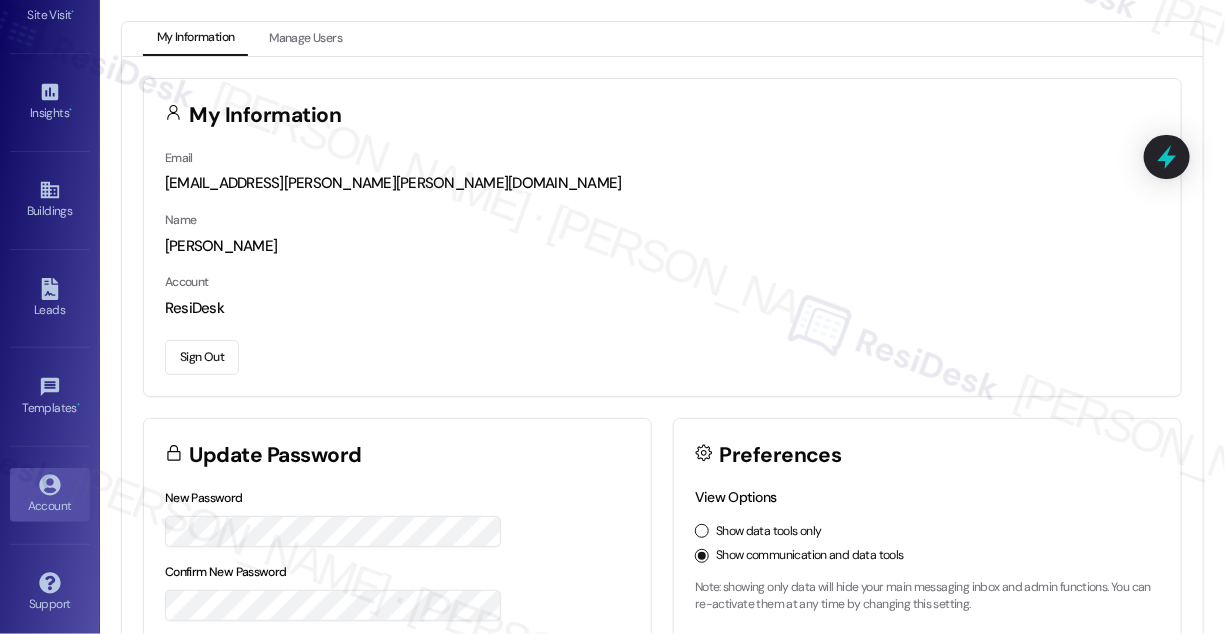 click on "Sign Out" at bounding box center [202, 357] 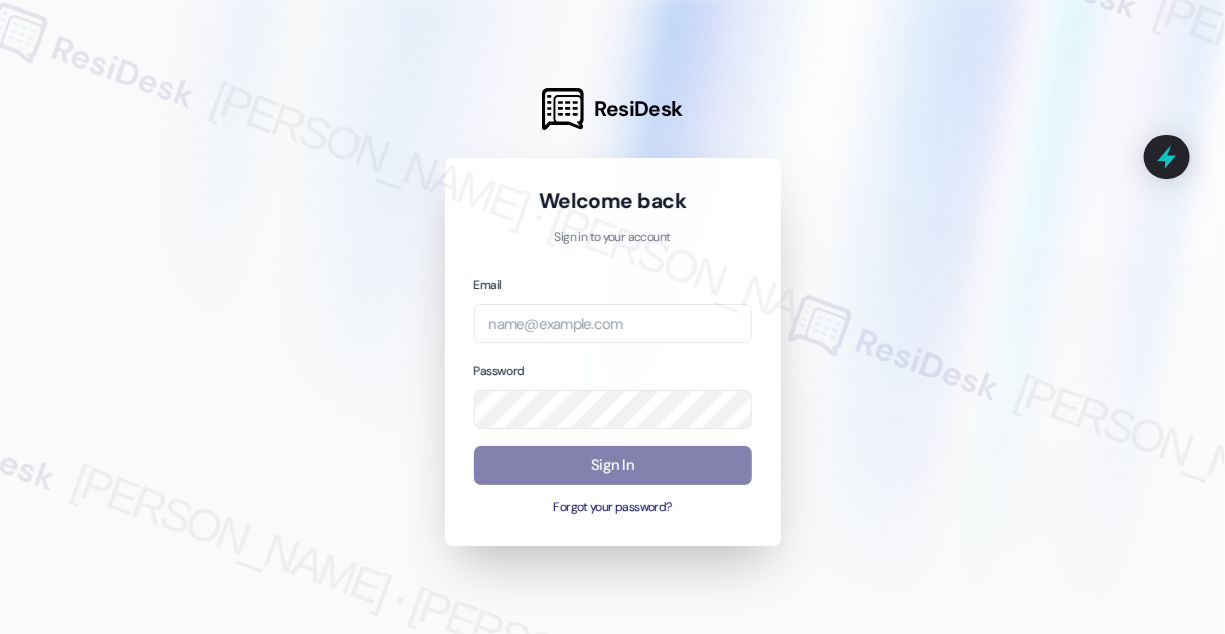 click at bounding box center [612, 317] 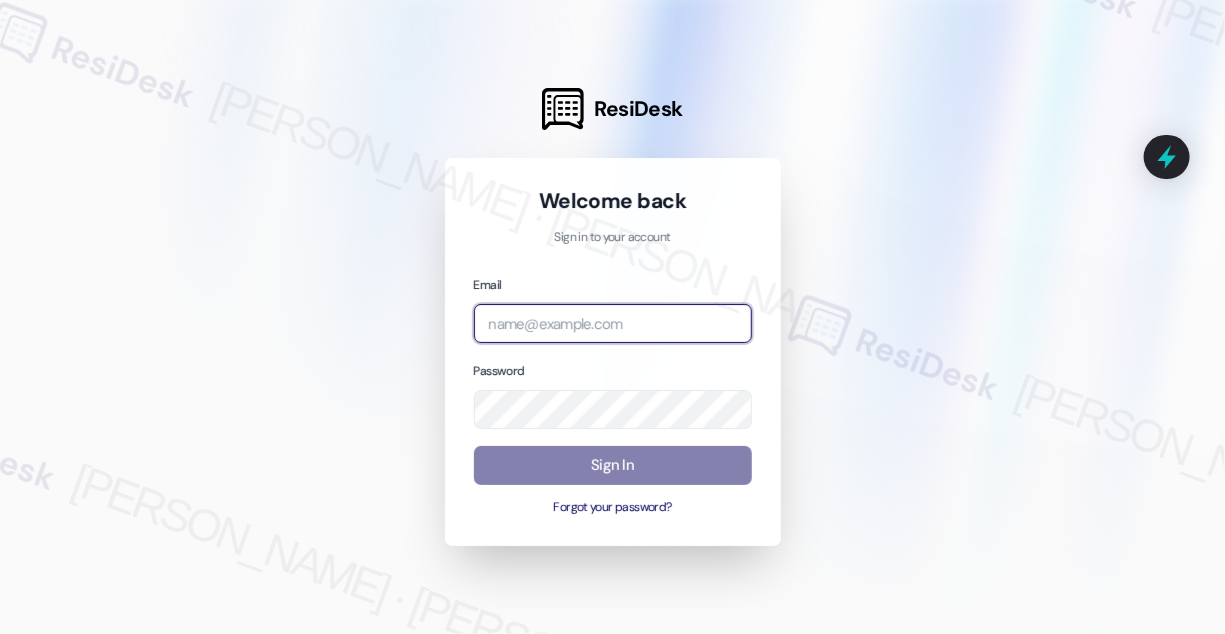 click at bounding box center [613, 323] 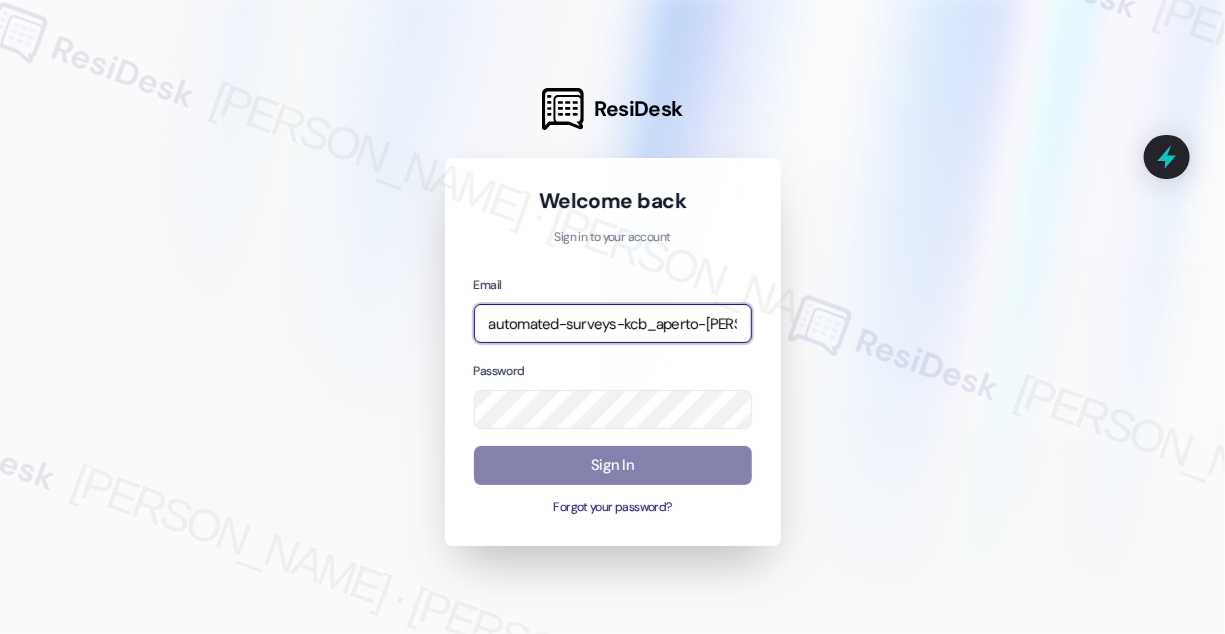 type on "automated-surveys-kcb_aperto-[PERSON_NAME].[PERSON_NAME]@kcb_[DOMAIN_NAME]" 